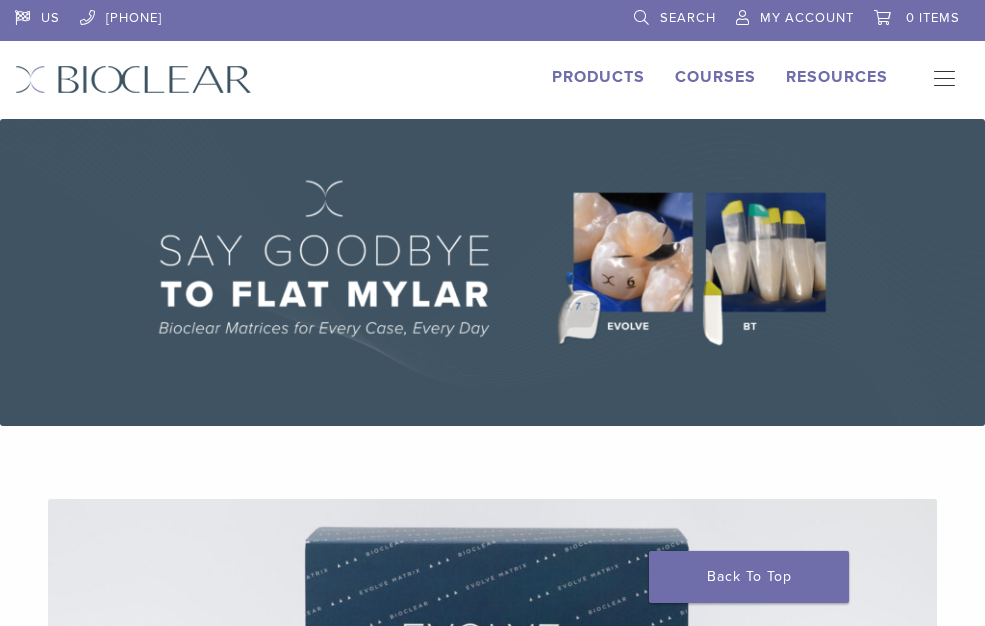 scroll, scrollTop: 0, scrollLeft: 0, axis: both 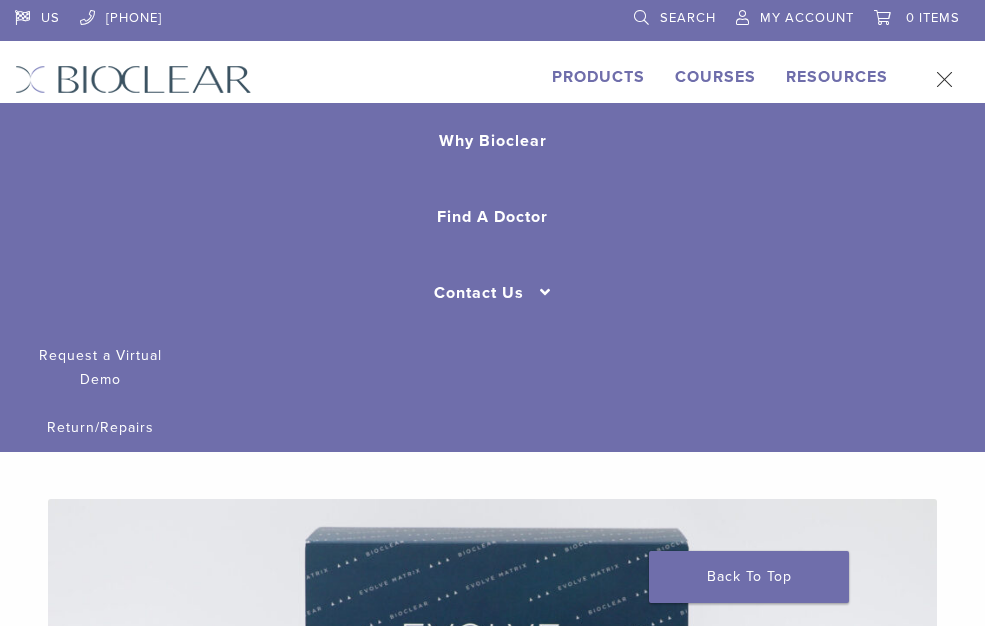 click at bounding box center [938, 80] 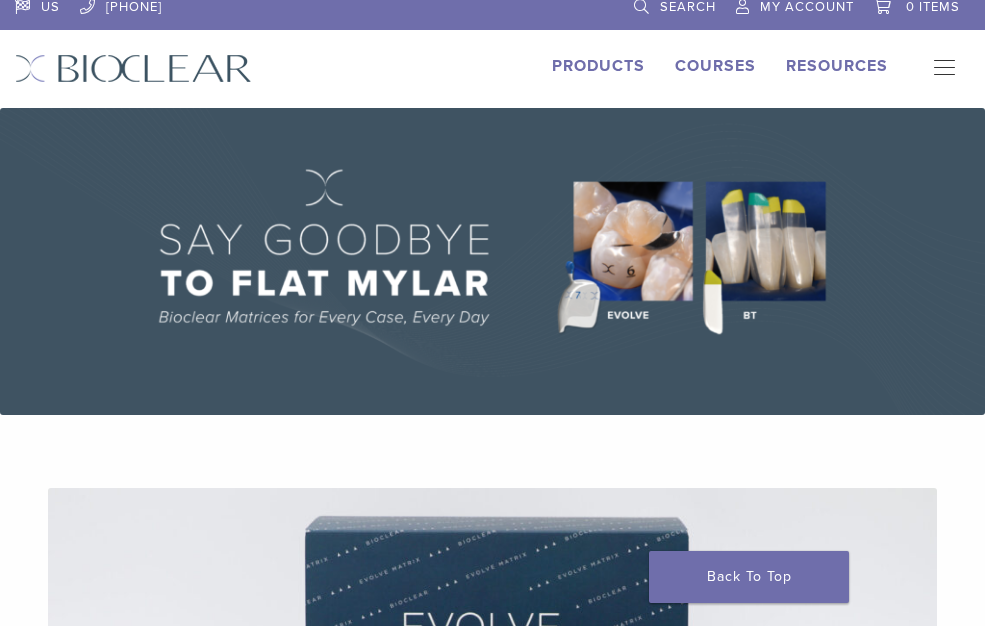 scroll, scrollTop: 0, scrollLeft: 0, axis: both 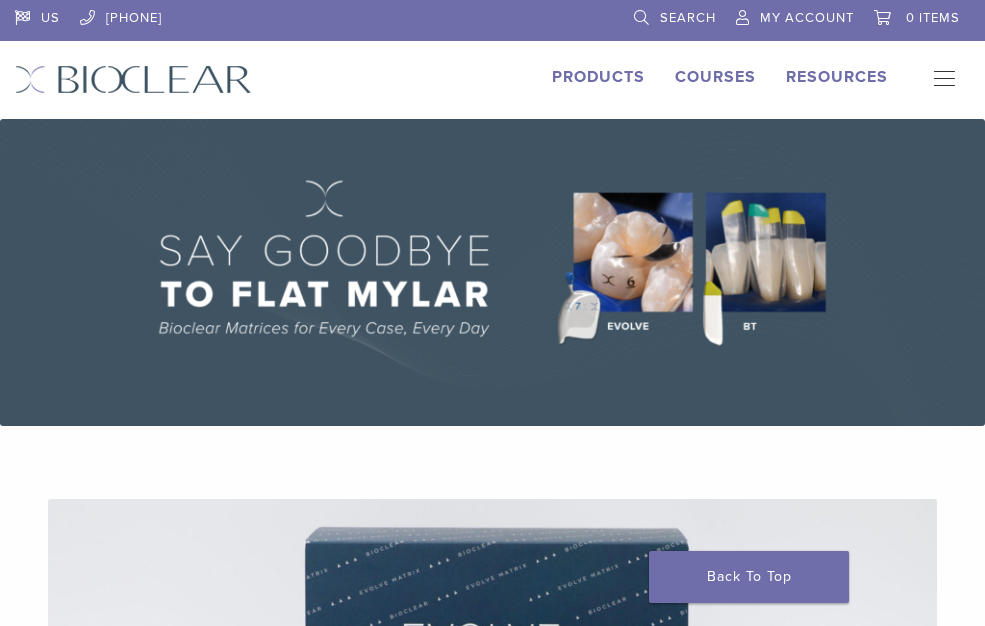click on "Search" at bounding box center [688, 18] 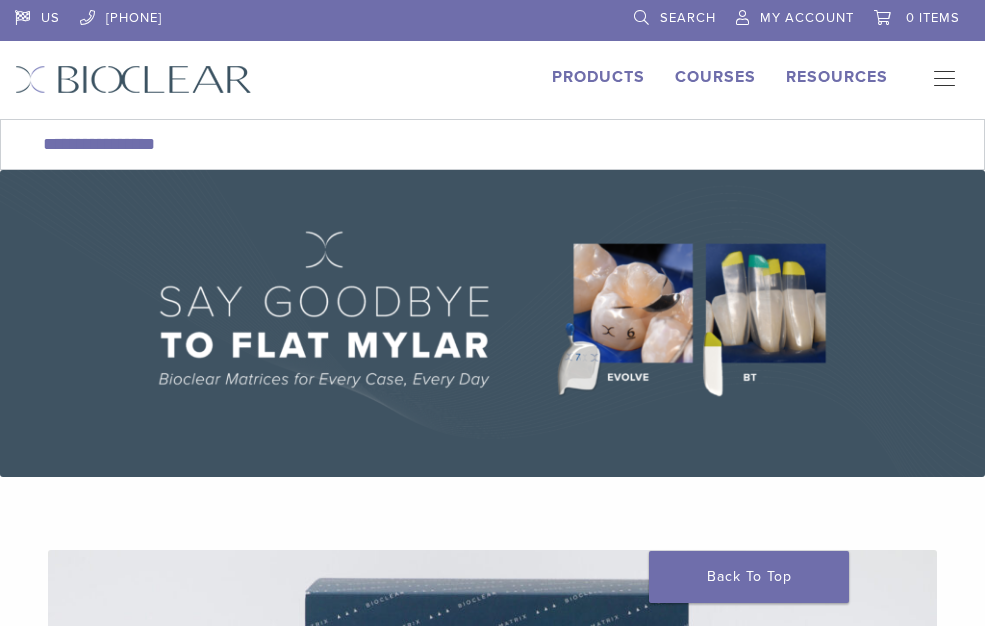 click on "Products" at bounding box center [598, 77] 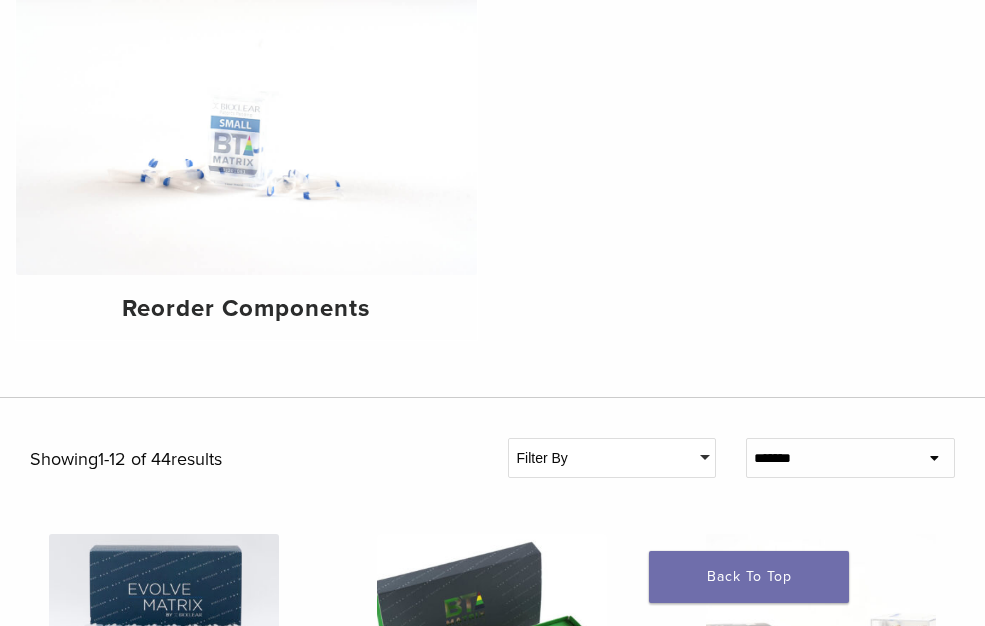 scroll, scrollTop: 700, scrollLeft: 0, axis: vertical 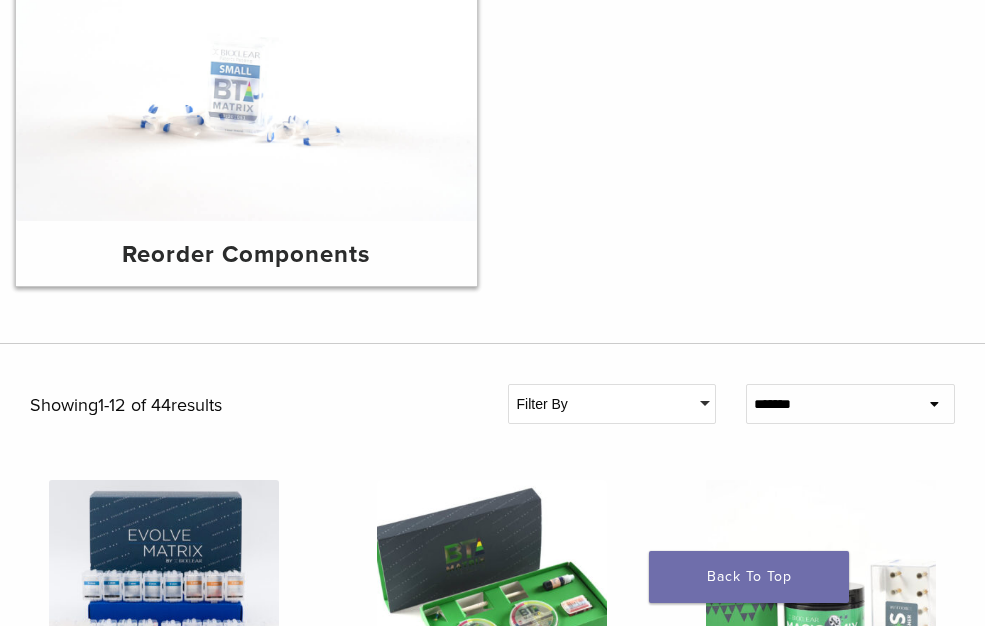 click on "Reorder Components" at bounding box center [246, 255] 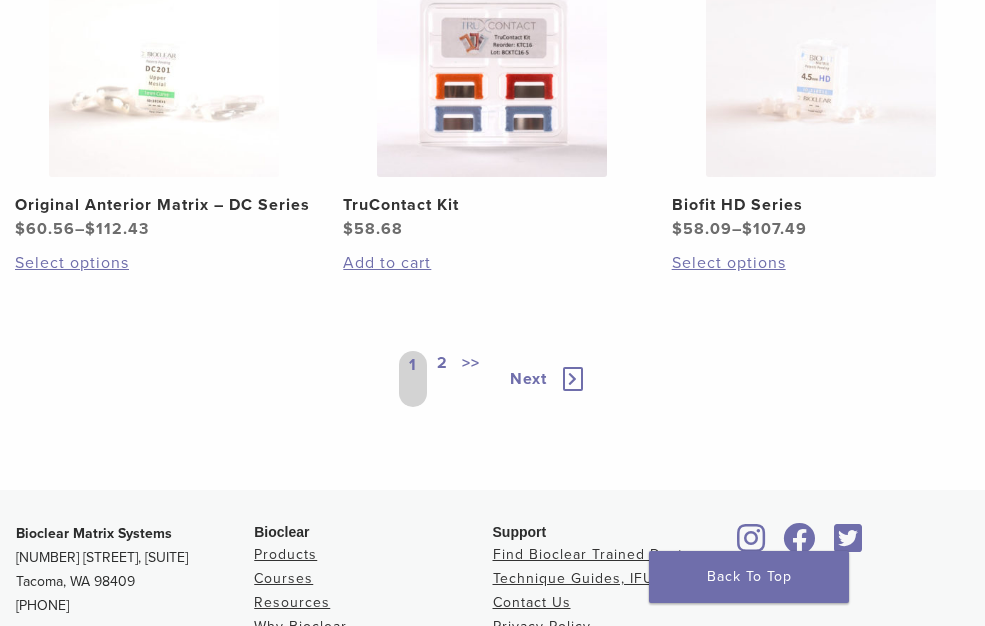 scroll, scrollTop: 1700, scrollLeft: 0, axis: vertical 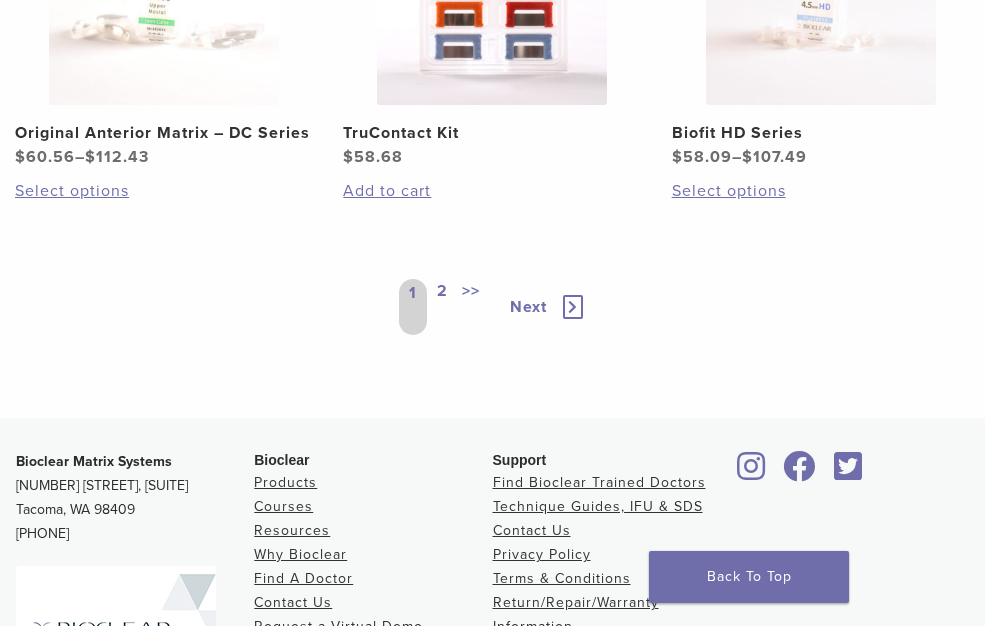 click at bounding box center (573, 307) 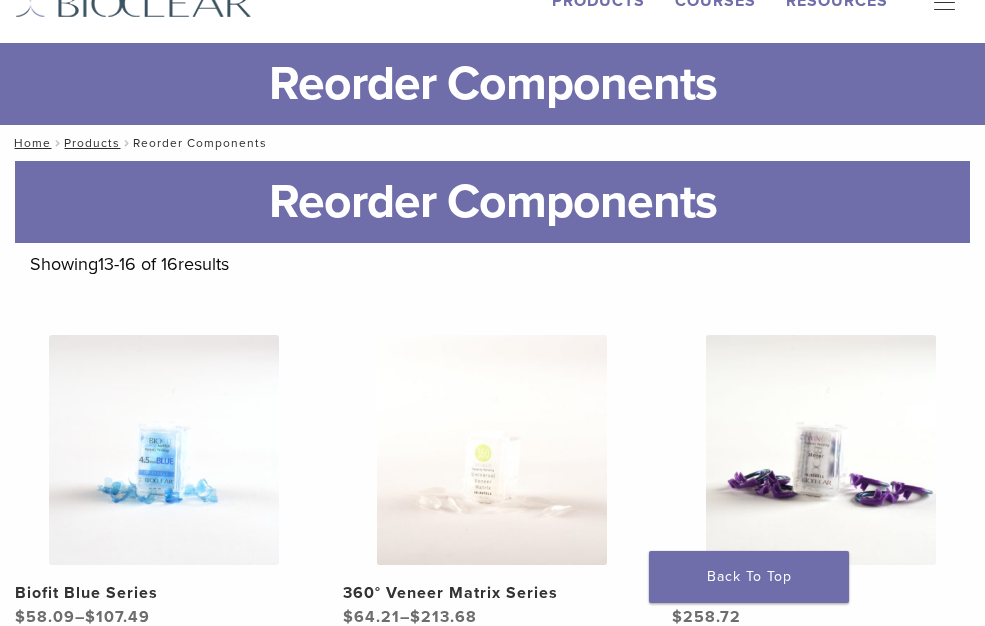 scroll, scrollTop: 0, scrollLeft: 0, axis: both 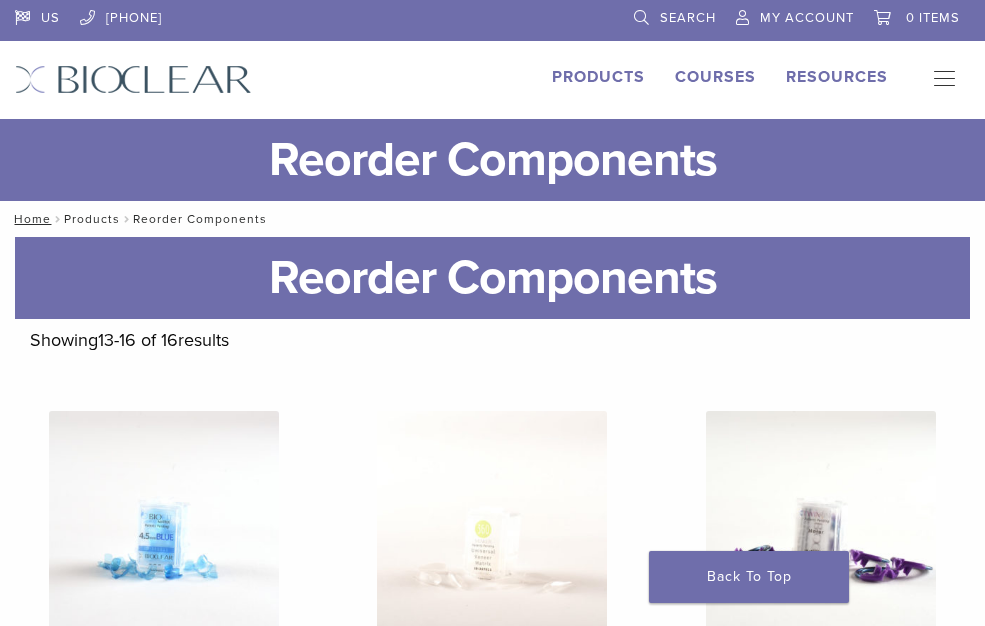 click on "Products" at bounding box center (92, 219) 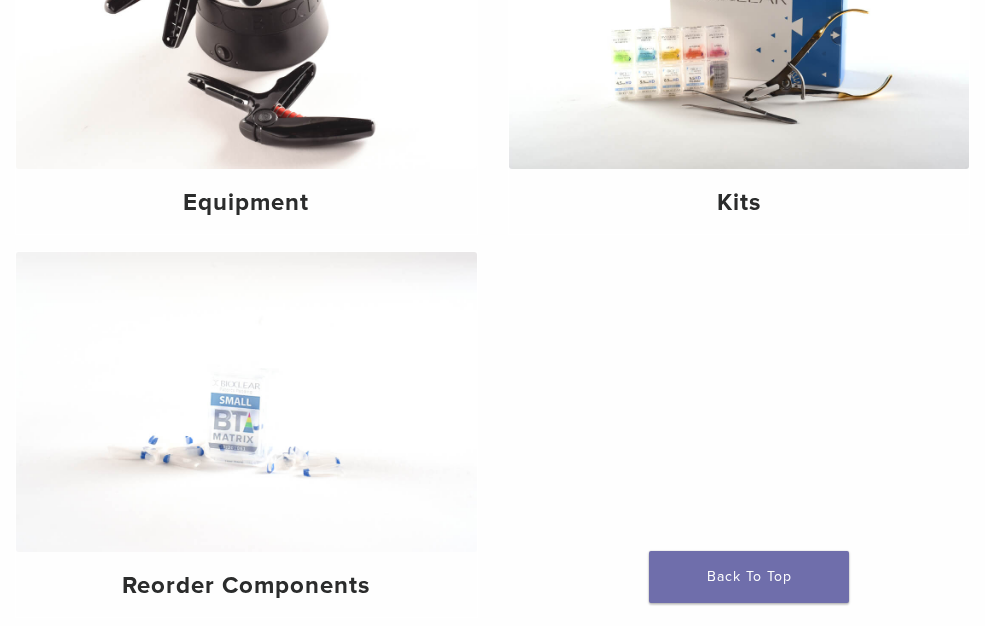 scroll, scrollTop: 500, scrollLeft: 0, axis: vertical 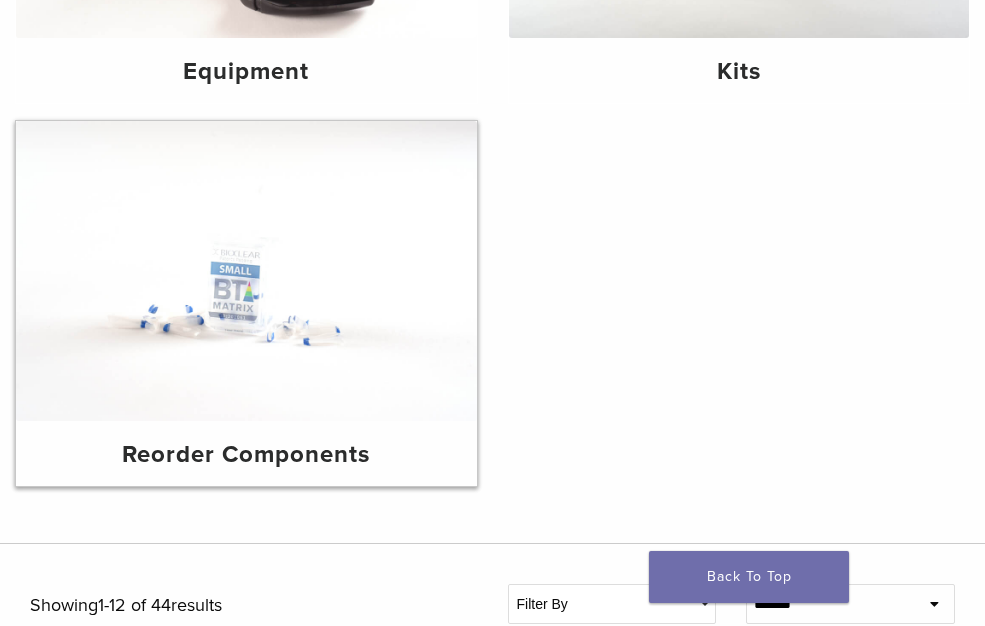 click on "Reorder Components" at bounding box center (246, 455) 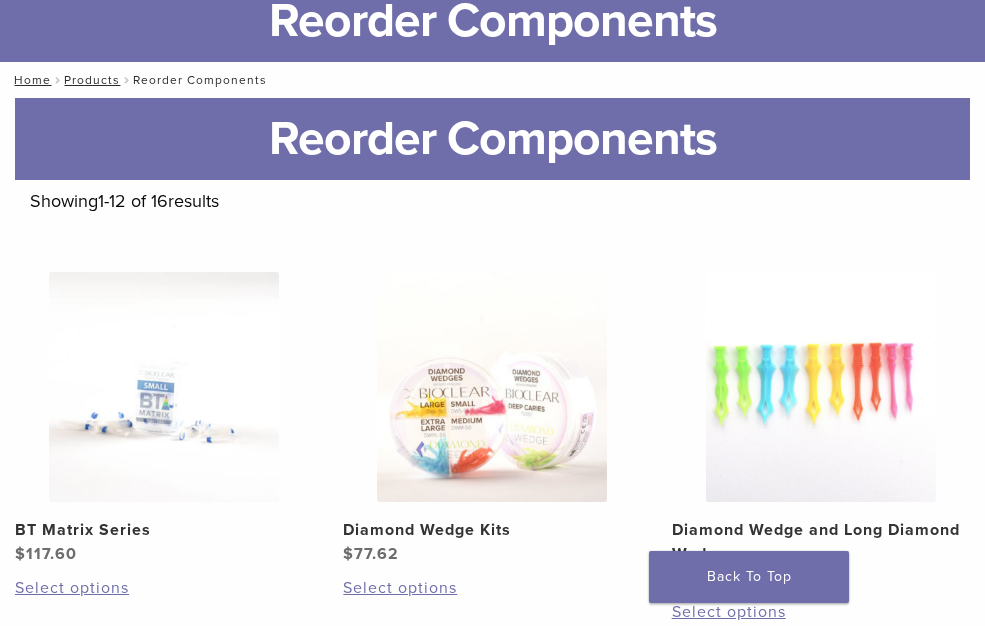 scroll, scrollTop: 0, scrollLeft: 0, axis: both 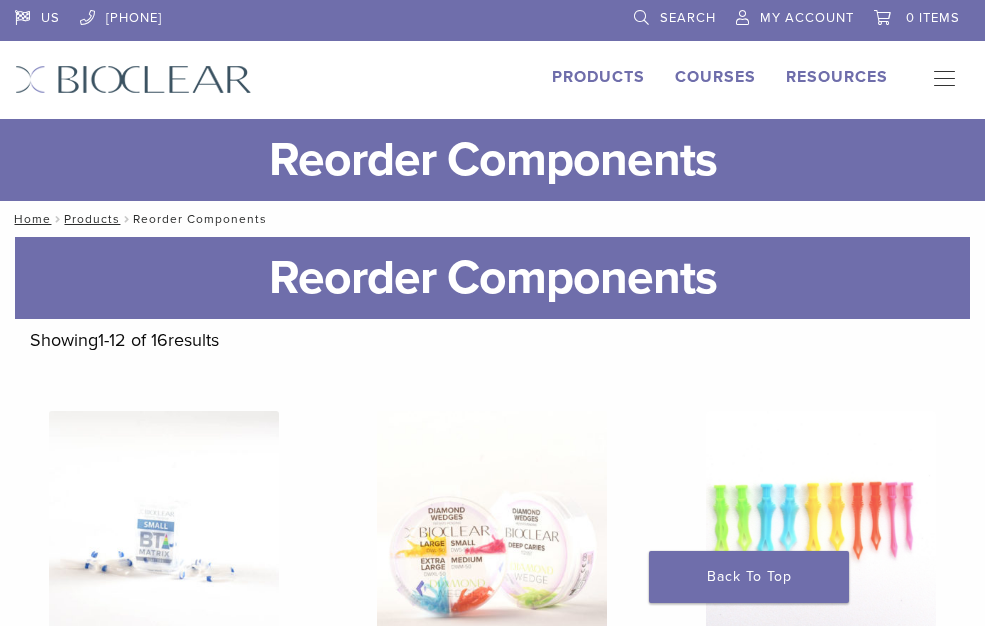 click on "Search" at bounding box center (688, 18) 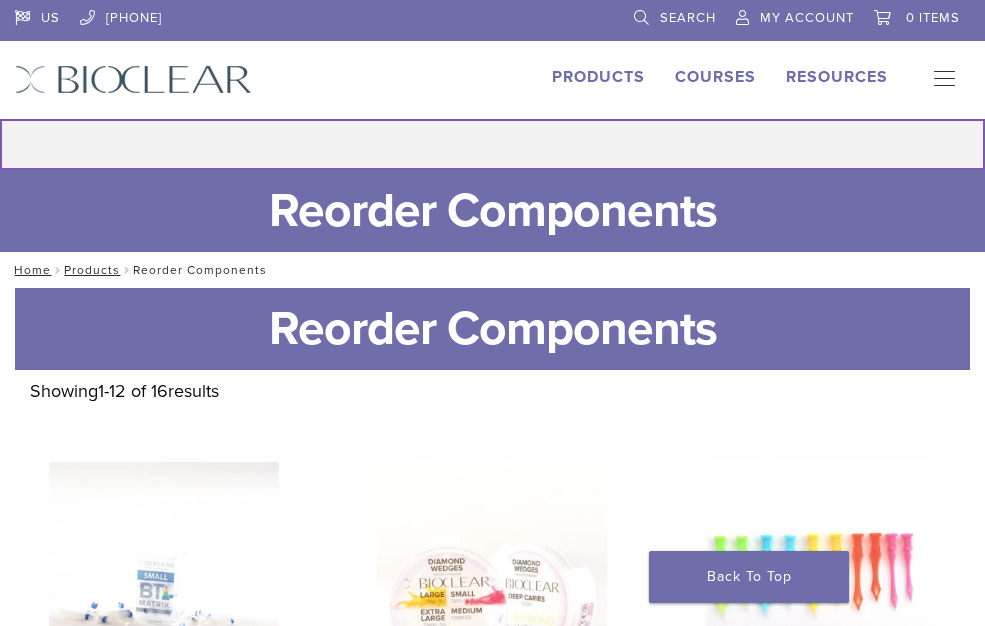 click on "Search for:" at bounding box center (492, 144) 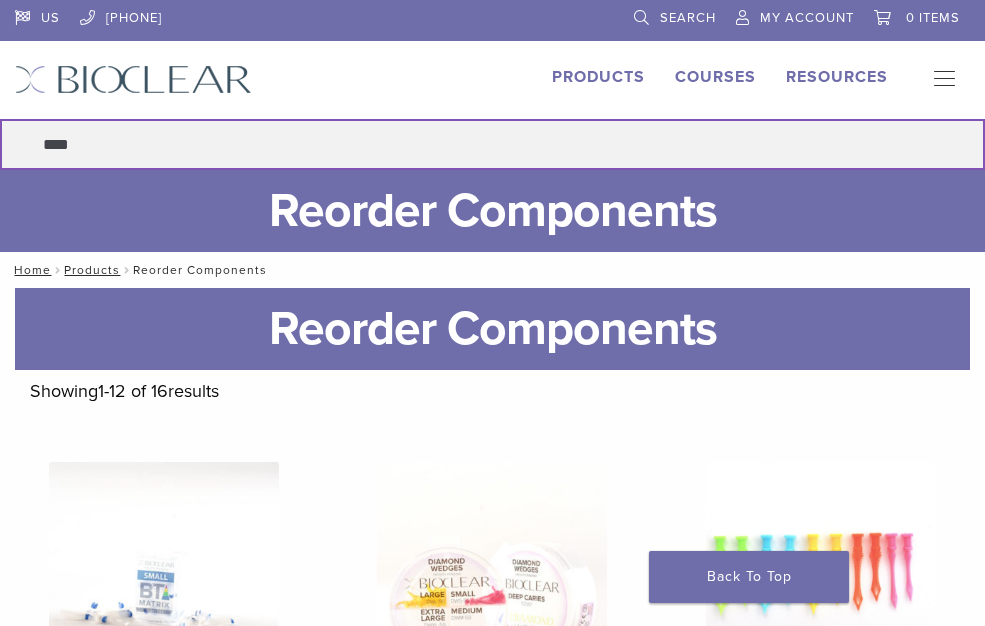 type on "****" 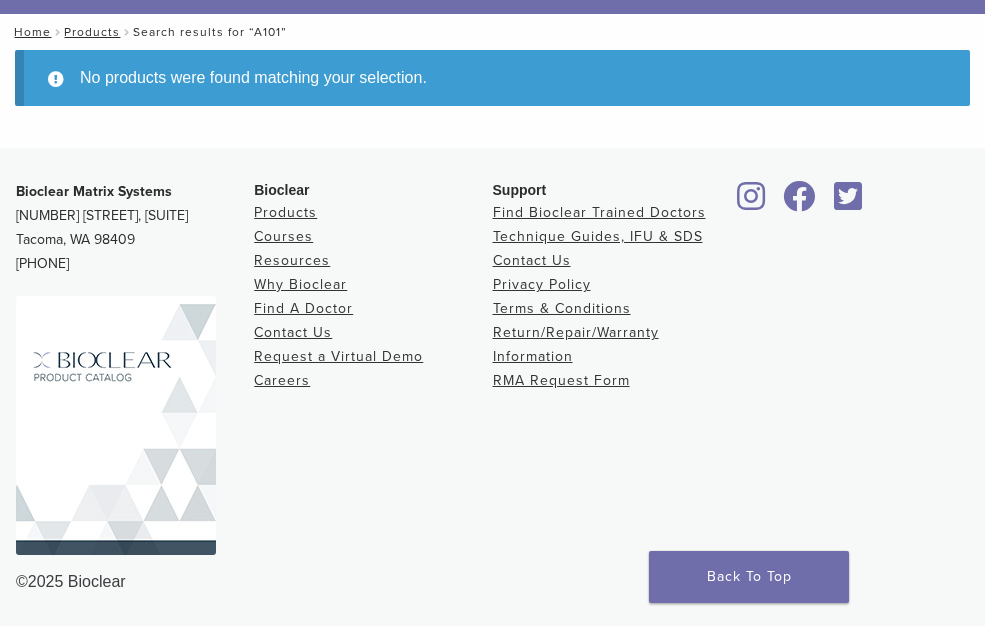 scroll, scrollTop: 0, scrollLeft: 0, axis: both 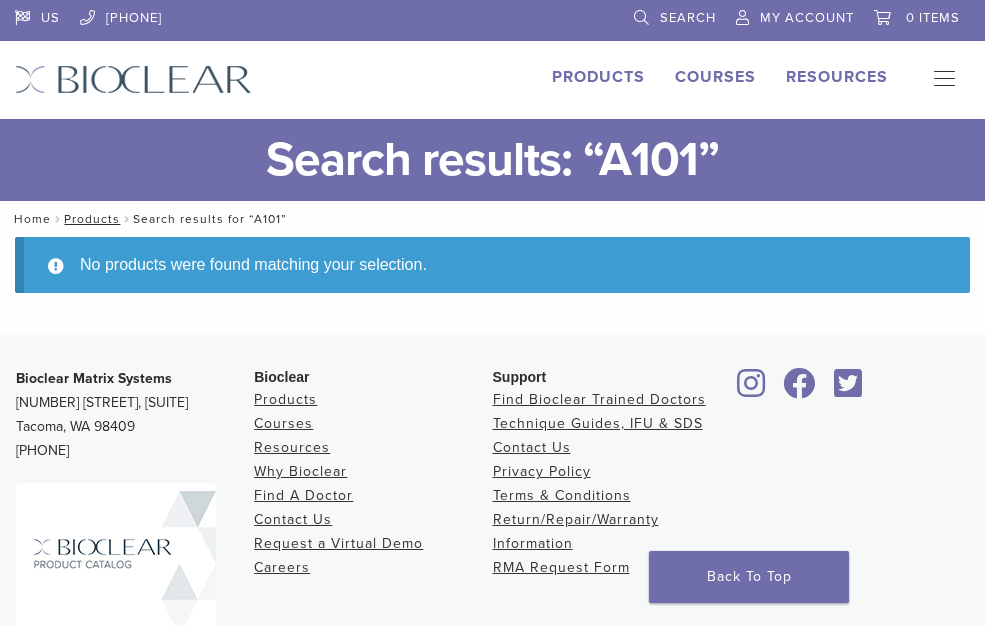 click on "Home" at bounding box center (29, 219) 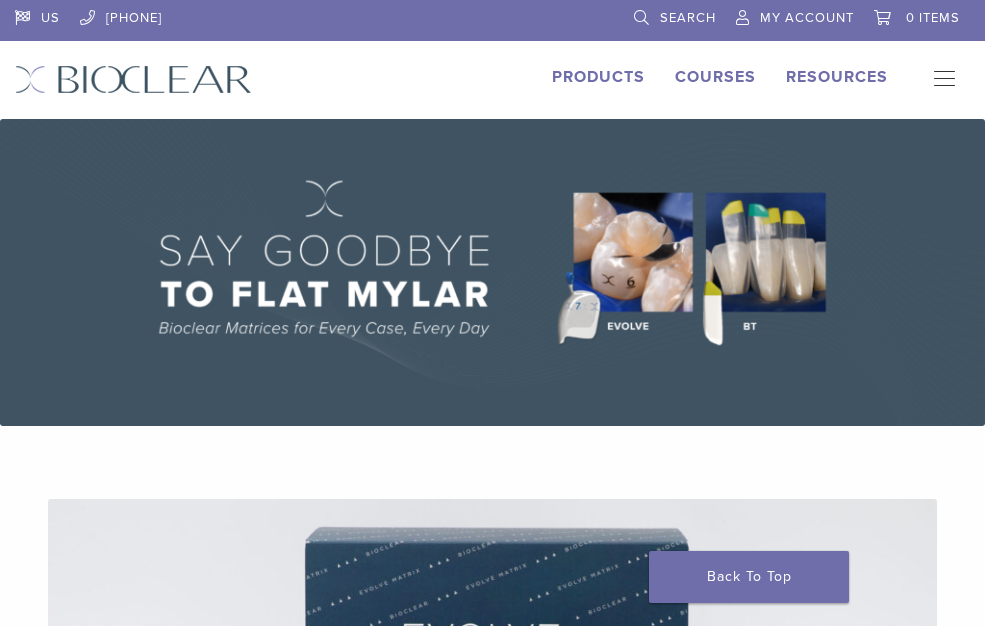 scroll, scrollTop: 0, scrollLeft: 0, axis: both 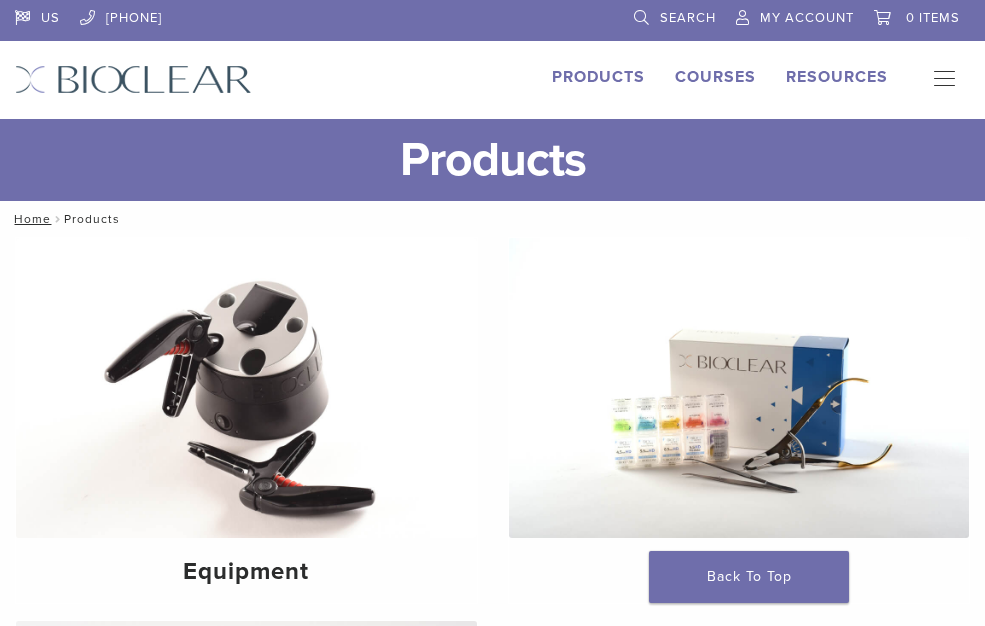 click at bounding box center (938, 78) 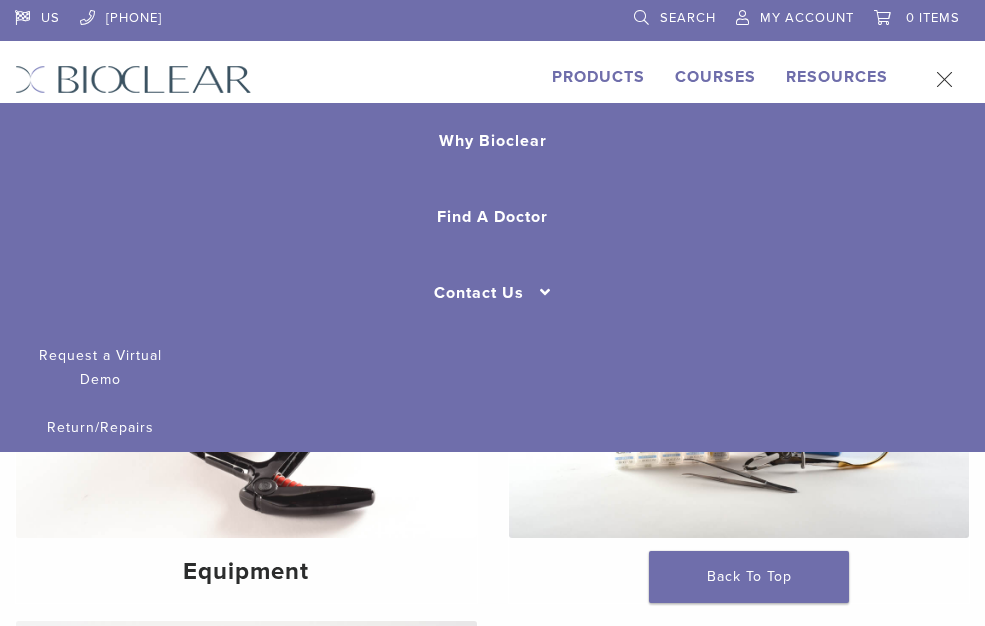 click at bounding box center [938, 80] 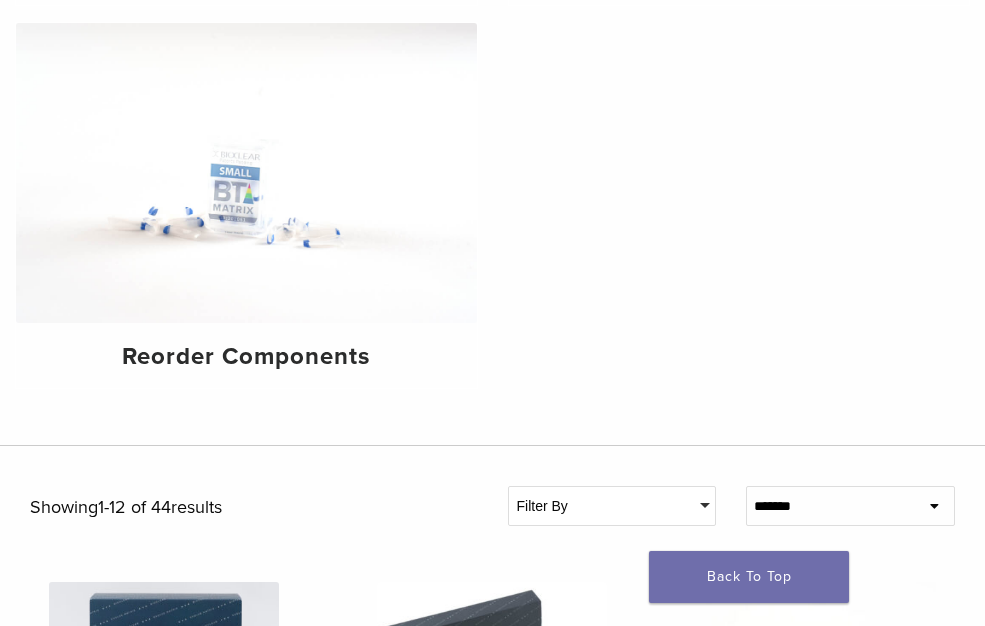 scroll, scrollTop: 600, scrollLeft: 0, axis: vertical 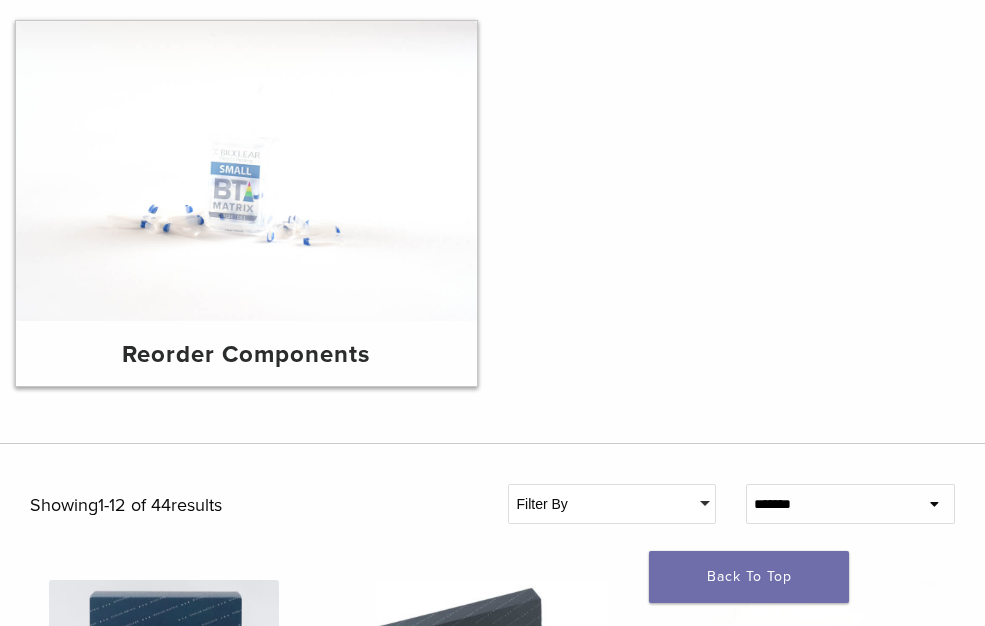 click on "Reorder Components" at bounding box center (246, 353) 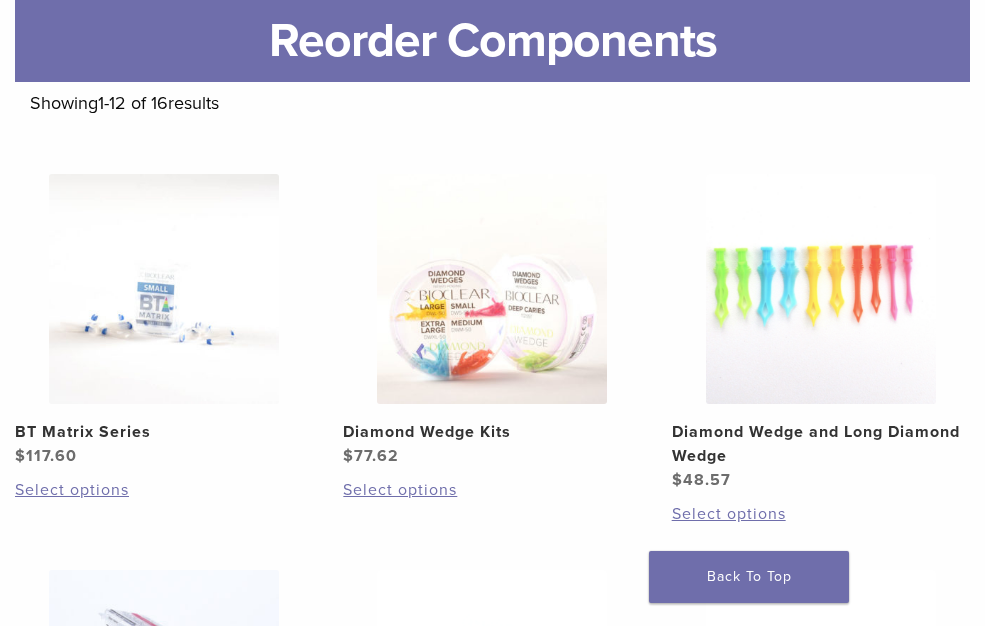 scroll, scrollTop: 300, scrollLeft: 0, axis: vertical 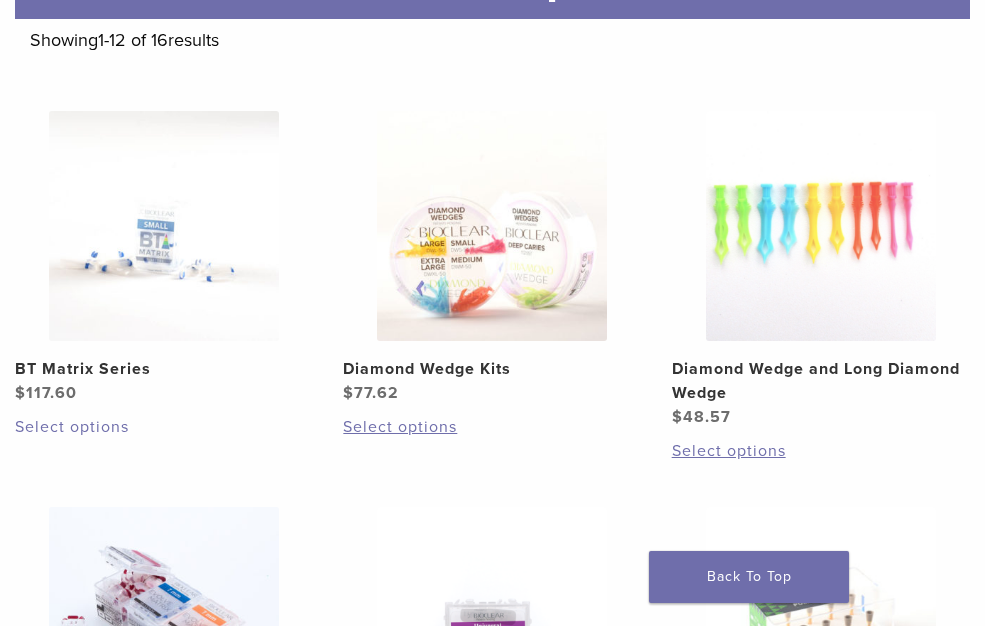 click on "Select options" at bounding box center (164, 427) 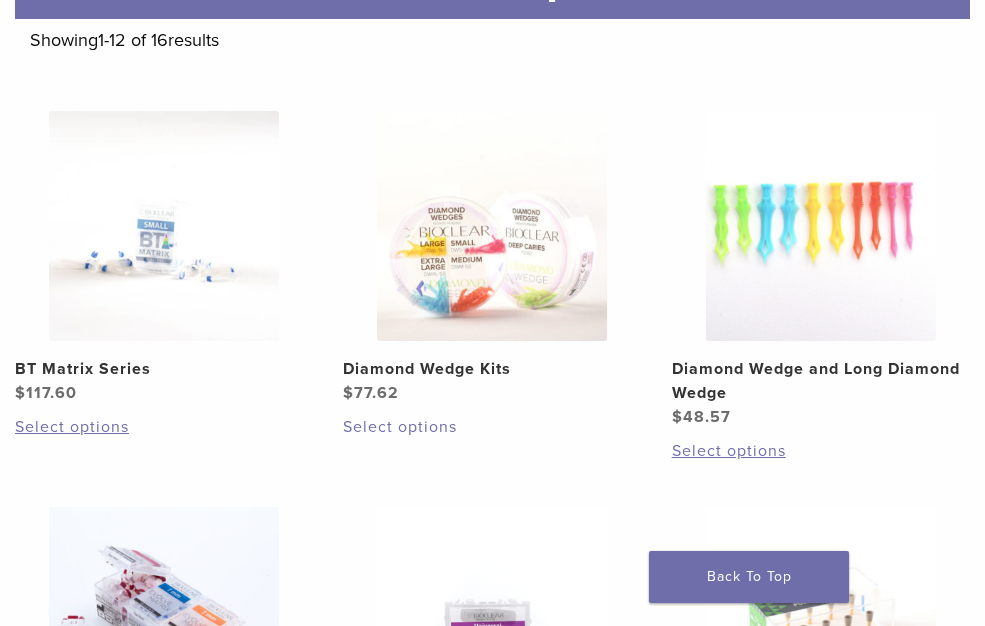click on "Select options" at bounding box center (492, 427) 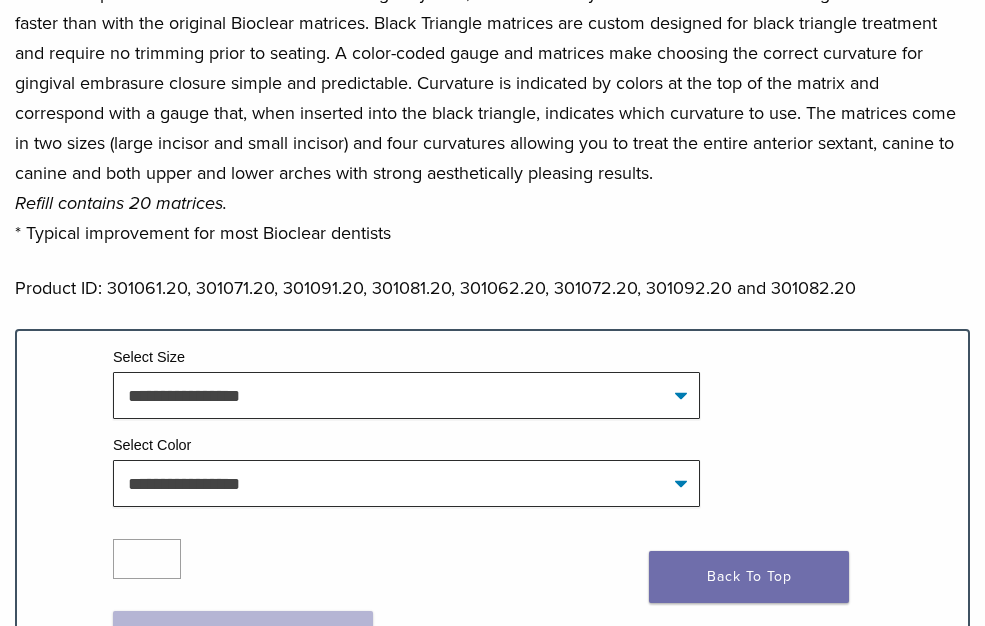 scroll, scrollTop: 1100, scrollLeft: 0, axis: vertical 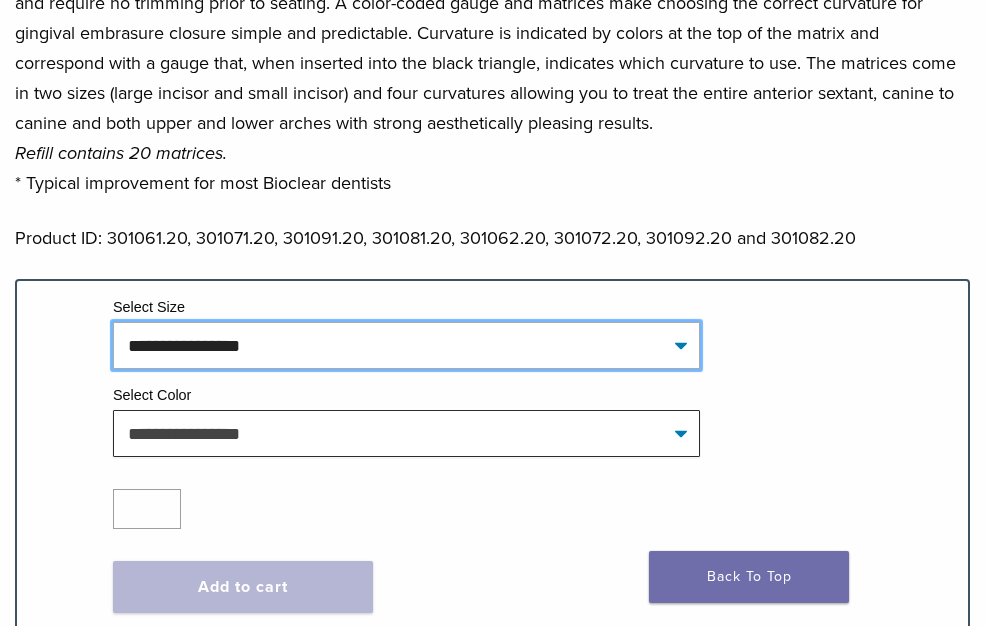 click on "**********" 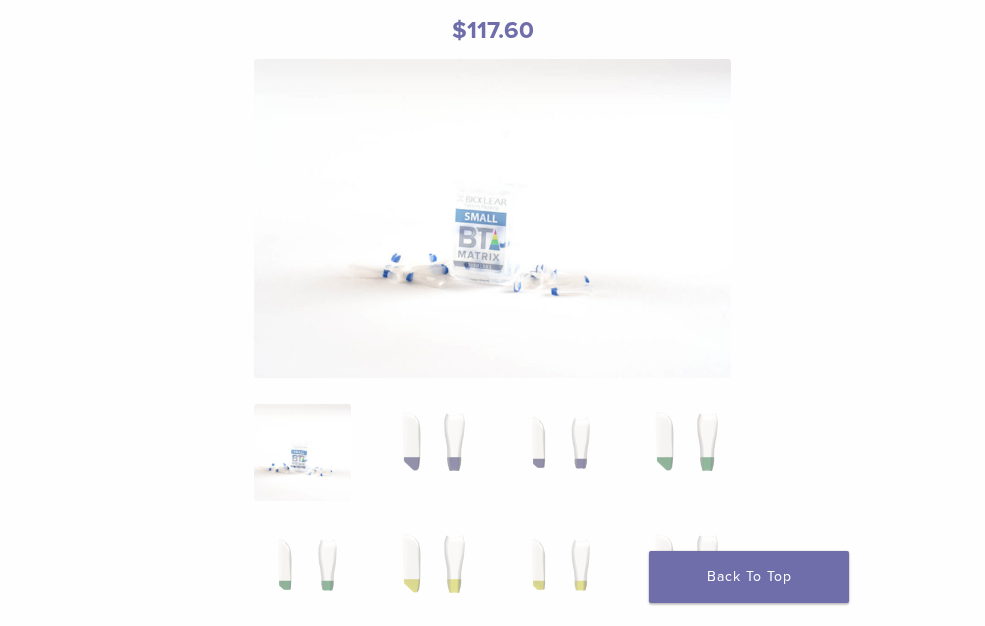 scroll, scrollTop: 0, scrollLeft: 0, axis: both 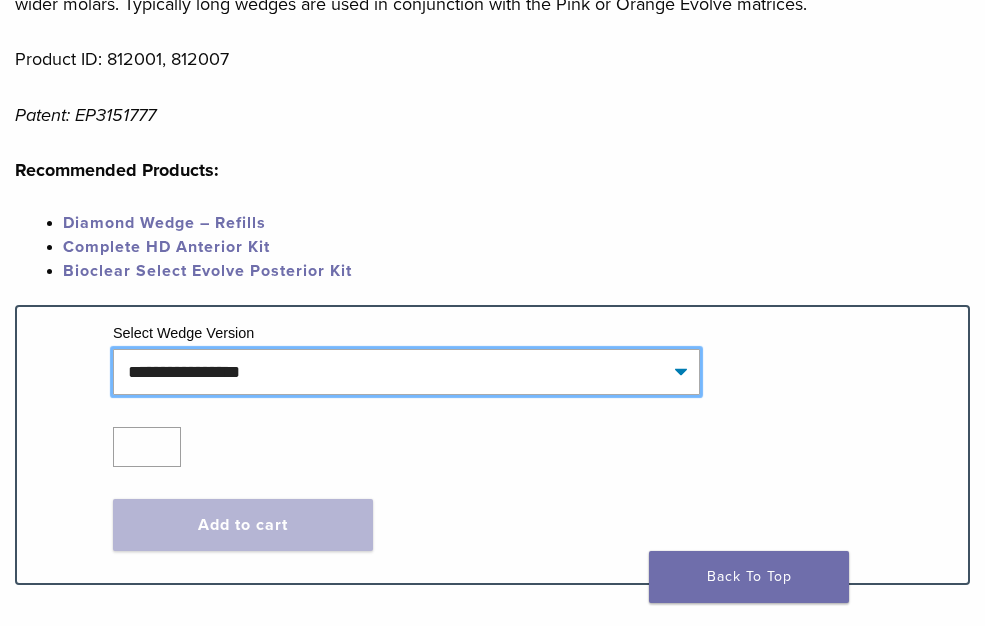 click on "**********" at bounding box center [406, 372] 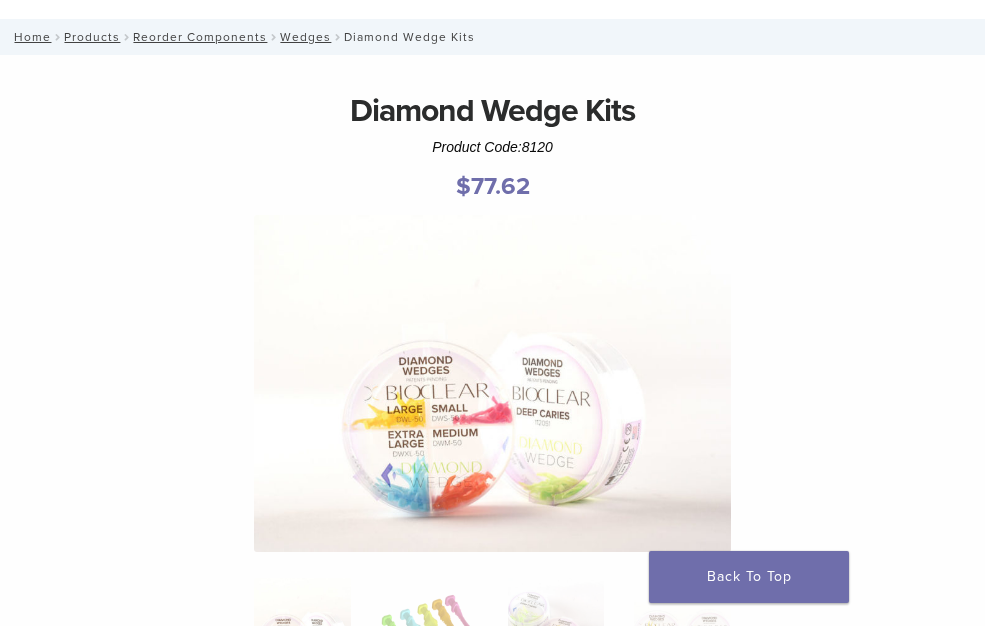 scroll, scrollTop: 0, scrollLeft: 0, axis: both 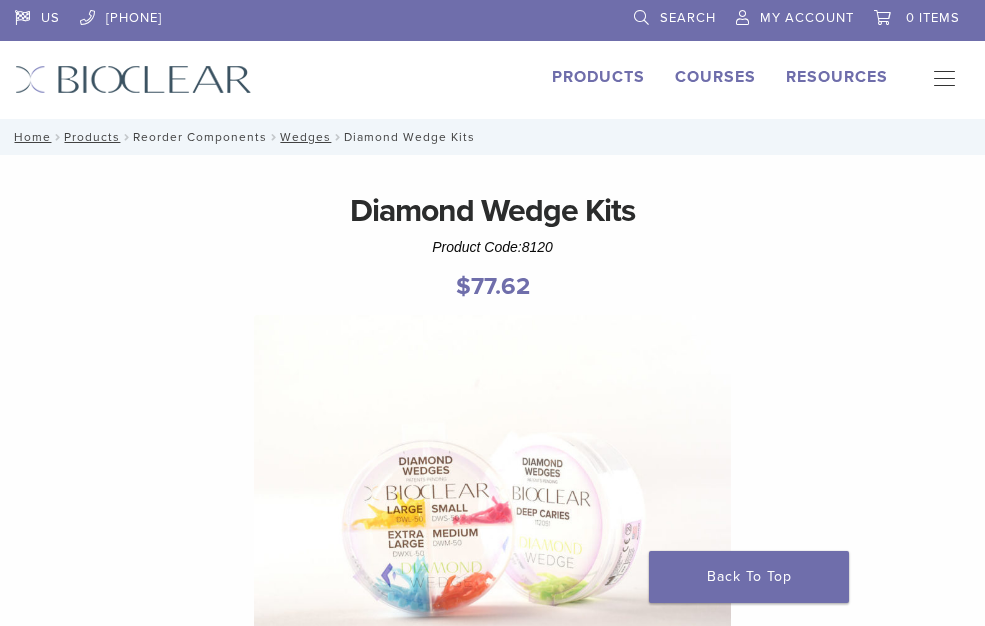 click on "Reorder Components" at bounding box center (200, 137) 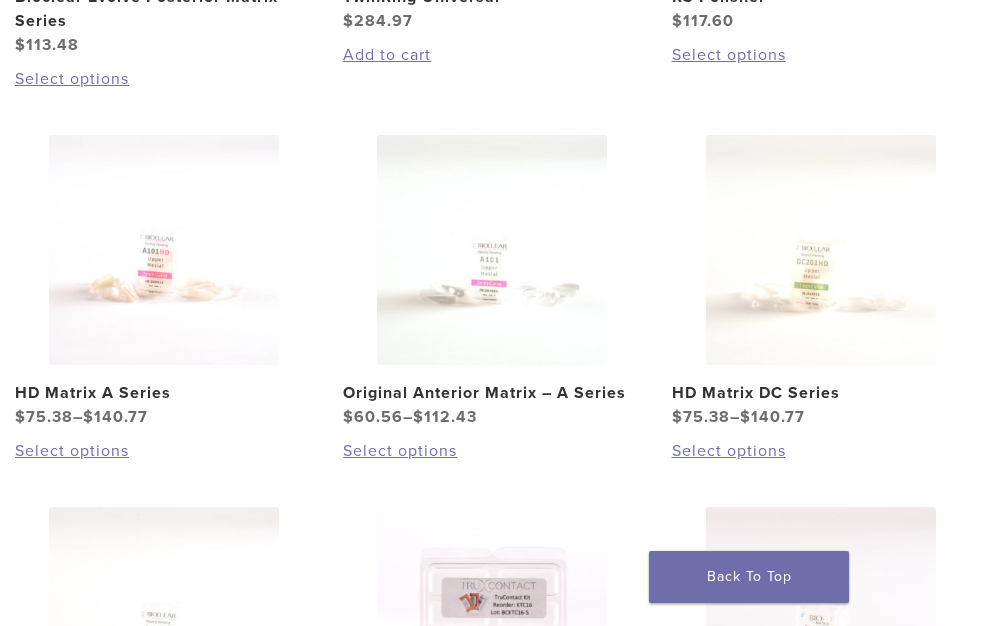 scroll, scrollTop: 1100, scrollLeft: 0, axis: vertical 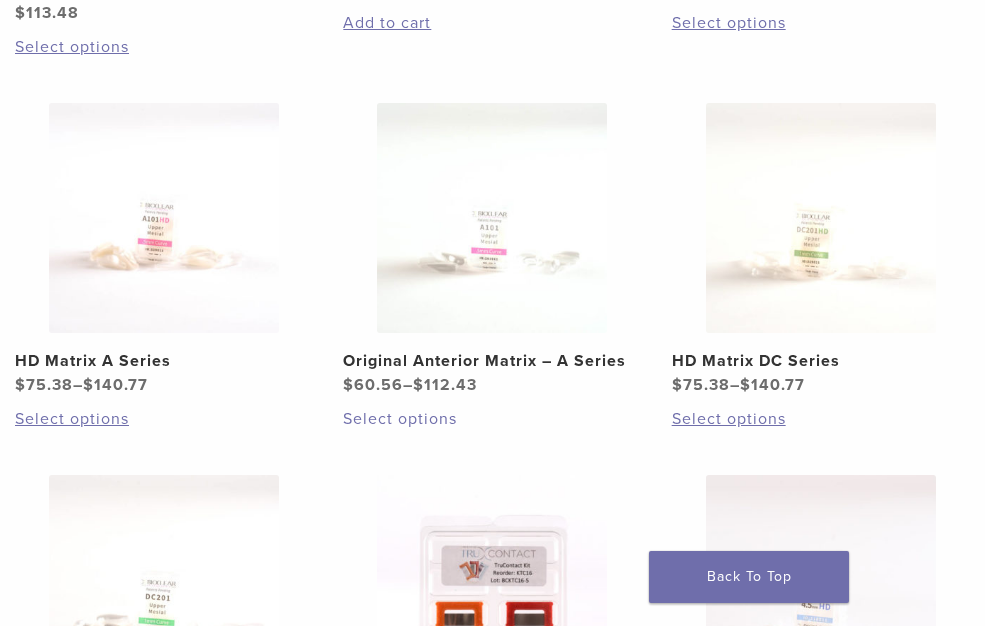 click on "Select options" at bounding box center [492, 419] 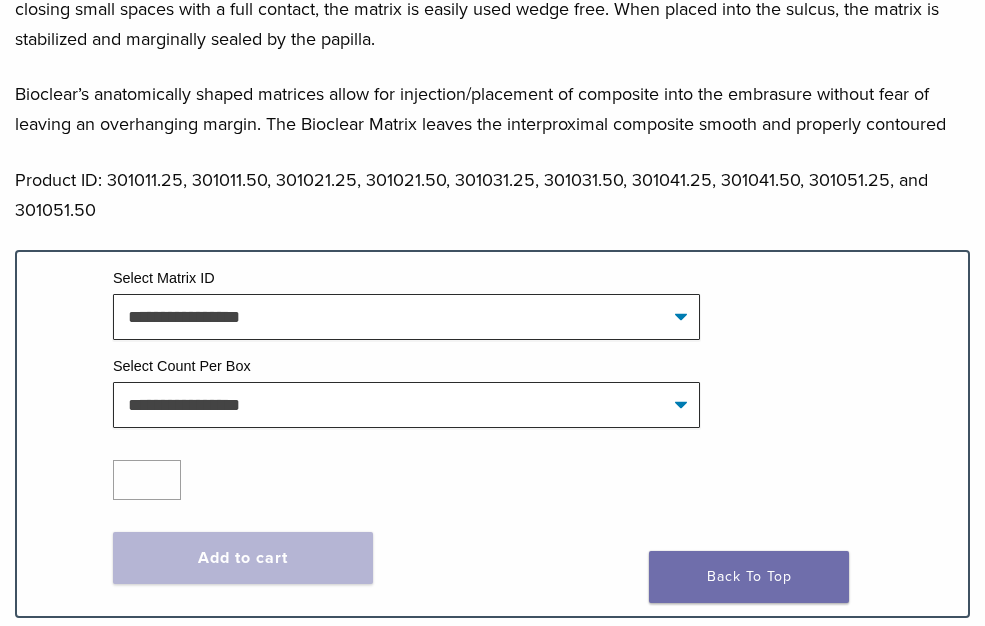 scroll, scrollTop: 1100, scrollLeft: 0, axis: vertical 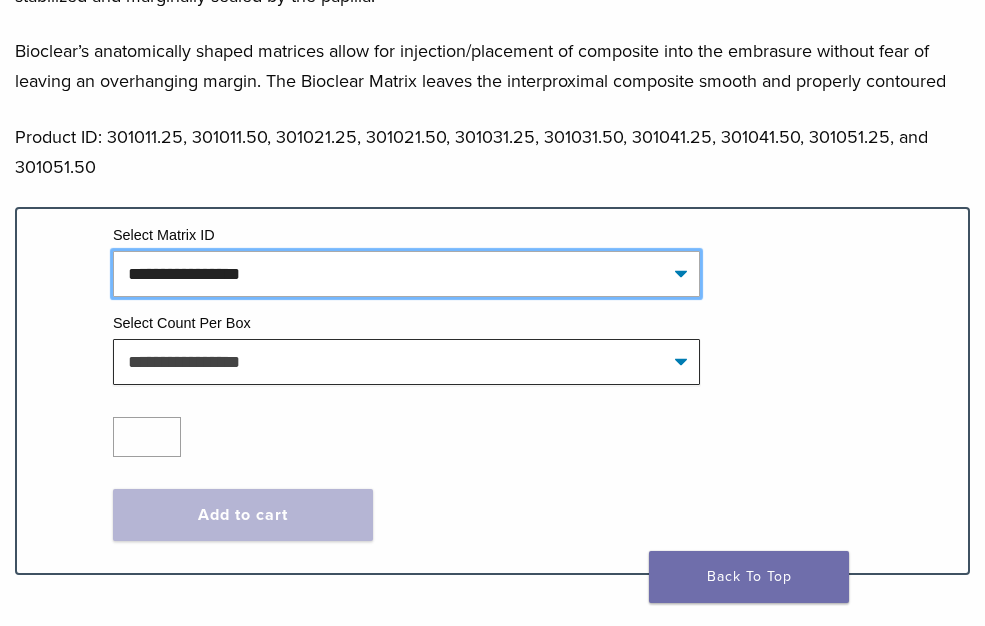 click on "**********" 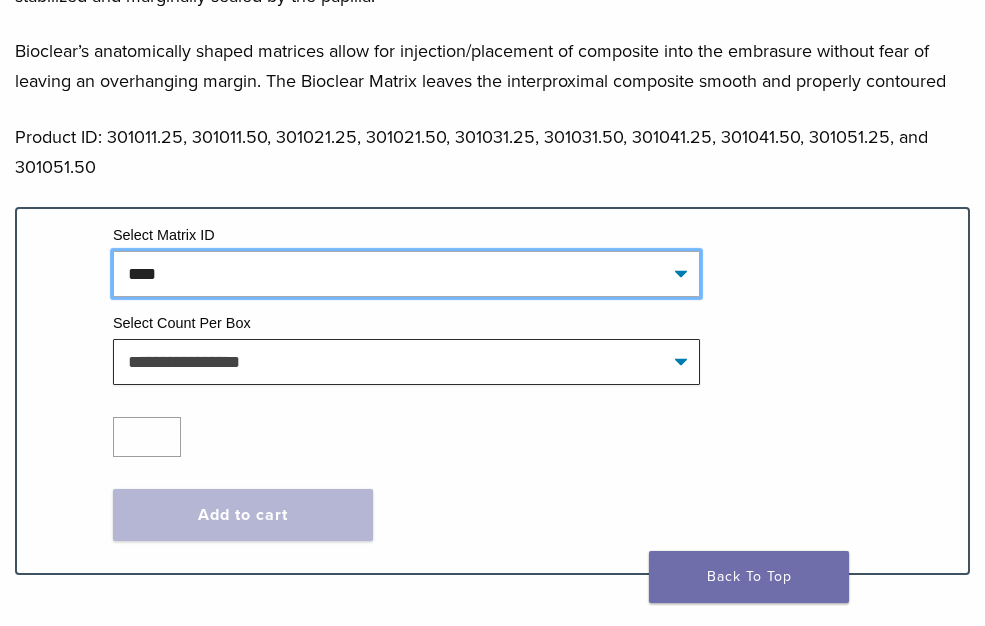 click on "**********" 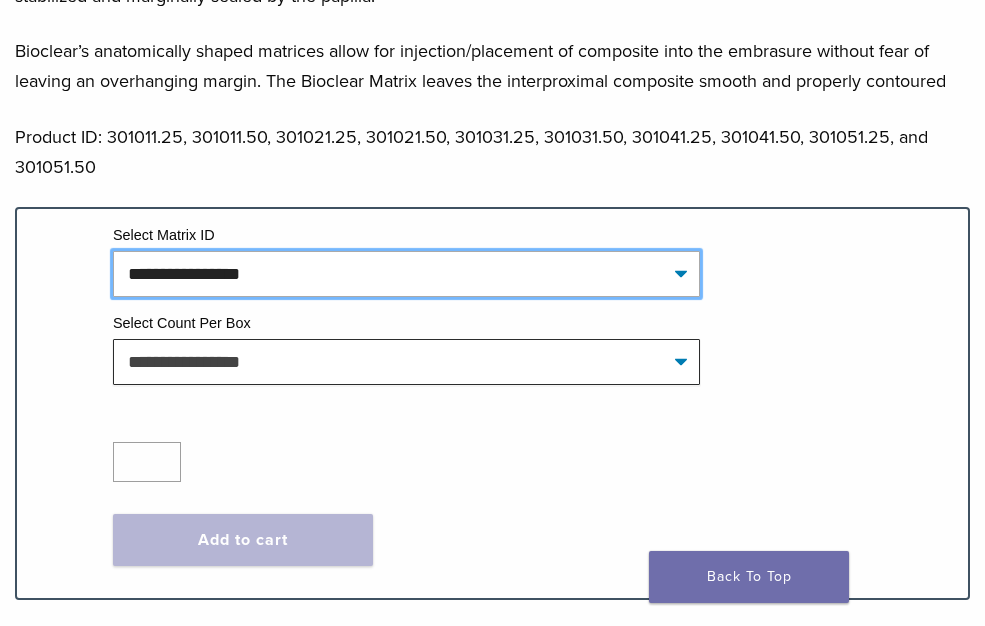select on "****" 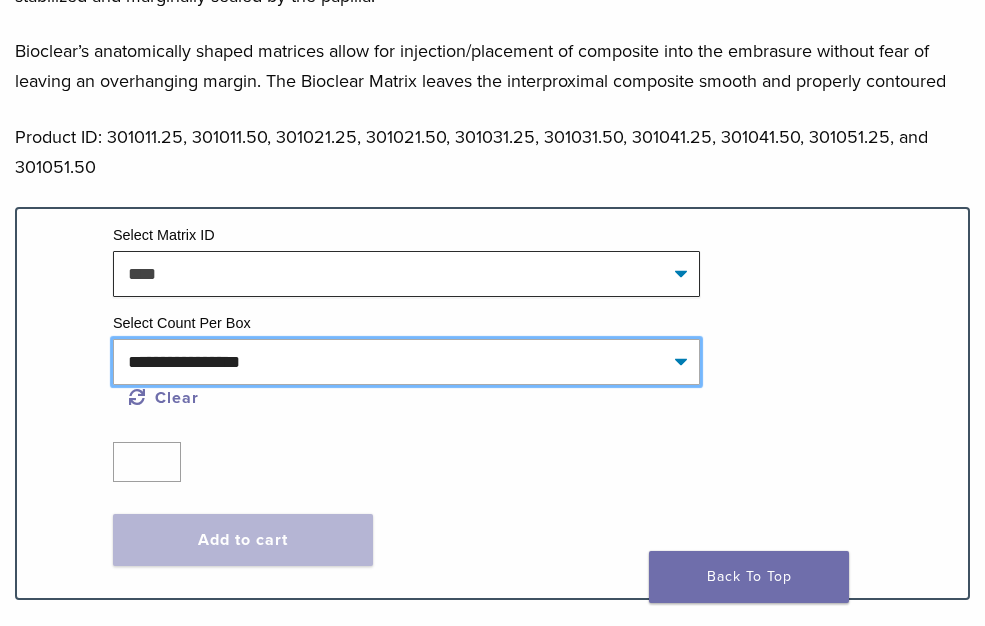 click on "**********" 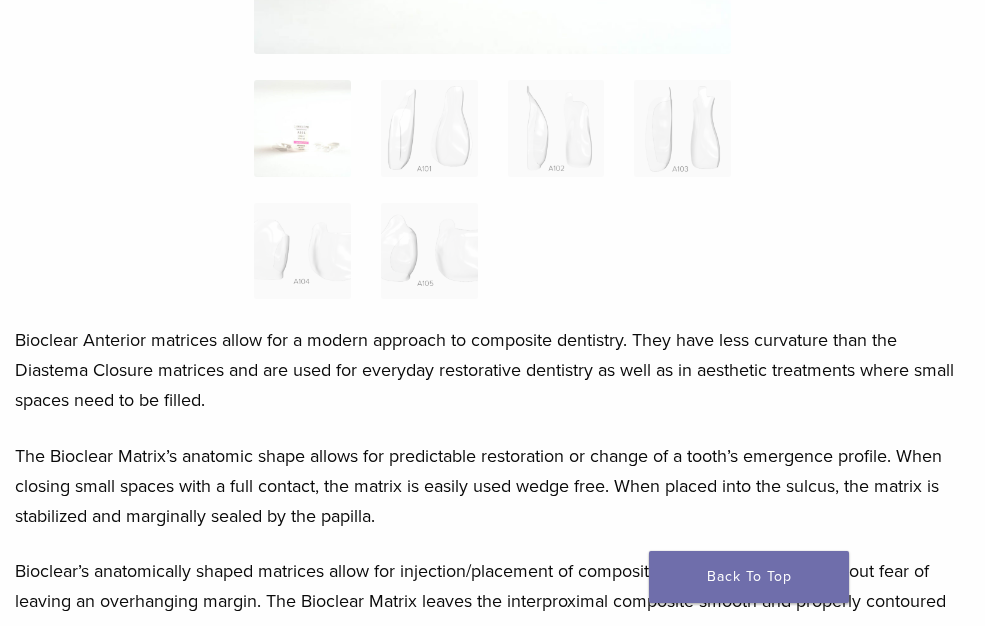 scroll, scrollTop: 366, scrollLeft: 0, axis: vertical 